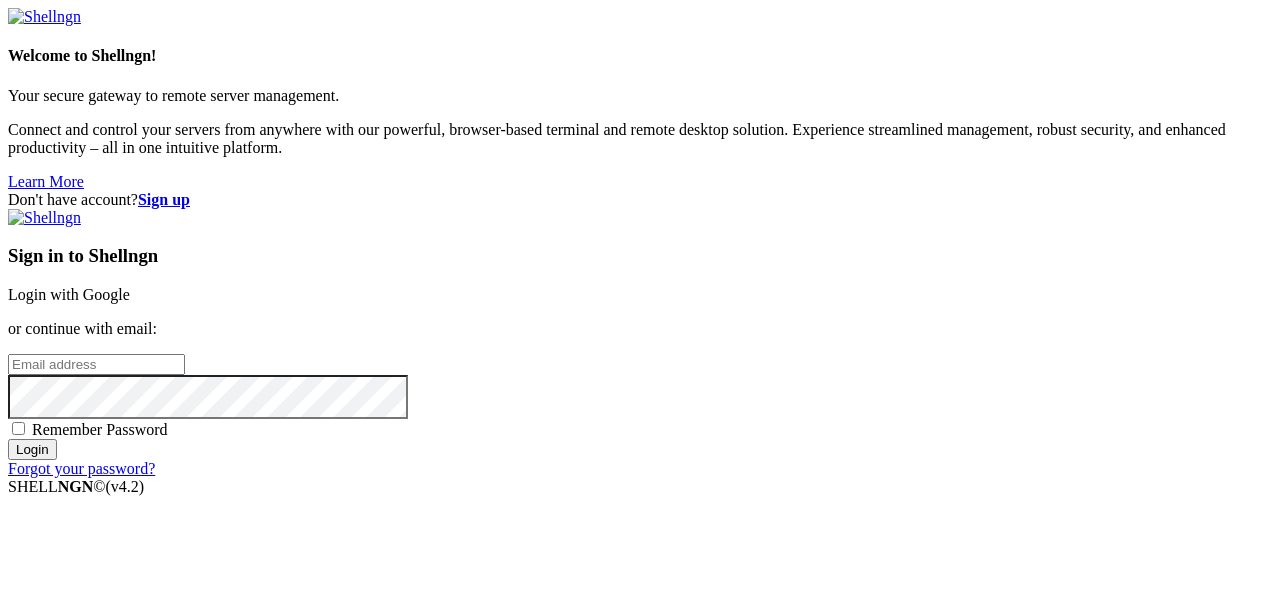 scroll, scrollTop: 0, scrollLeft: 0, axis: both 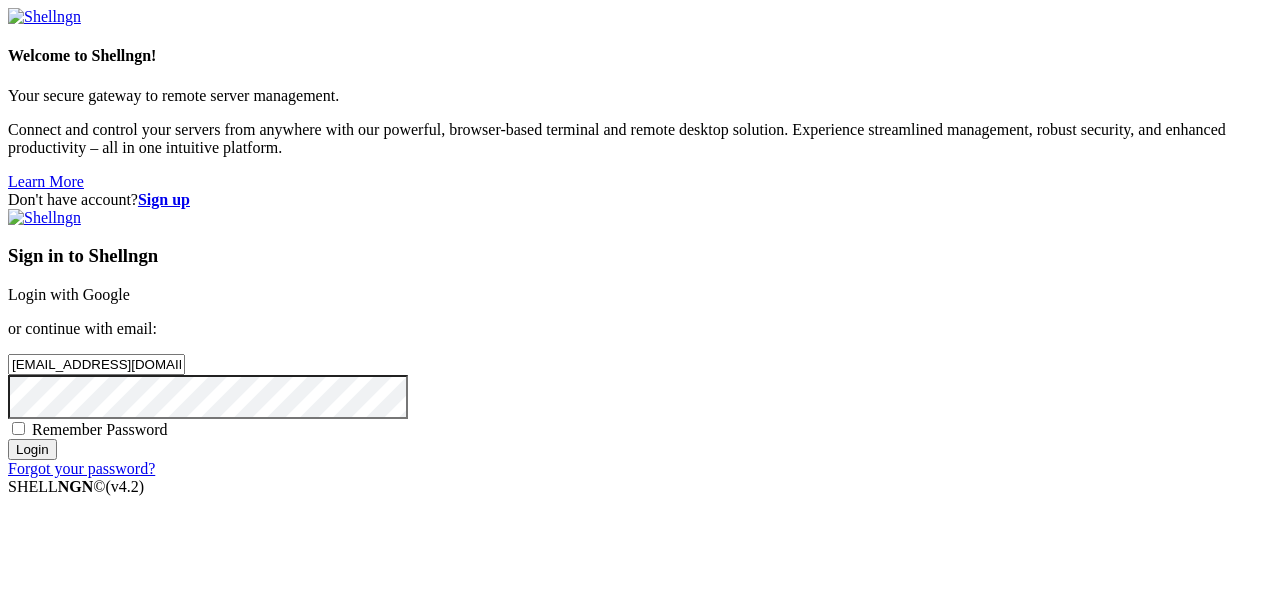 click on "Login with Google" at bounding box center [69, 294] 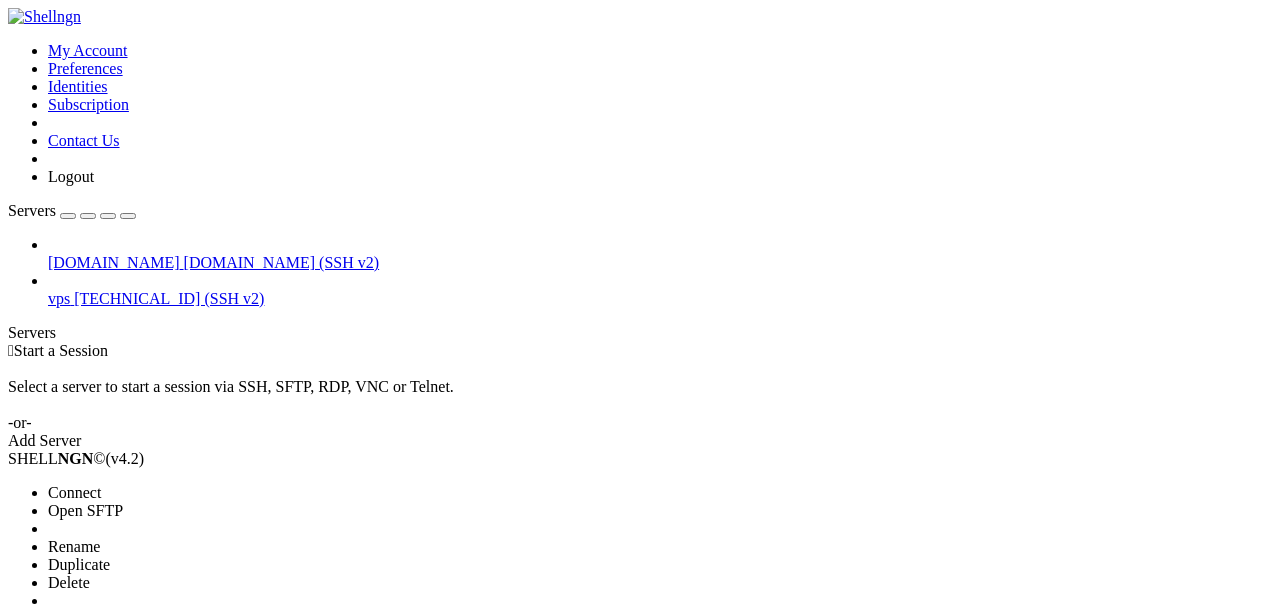 click on "Properties" at bounding box center (139, 619) 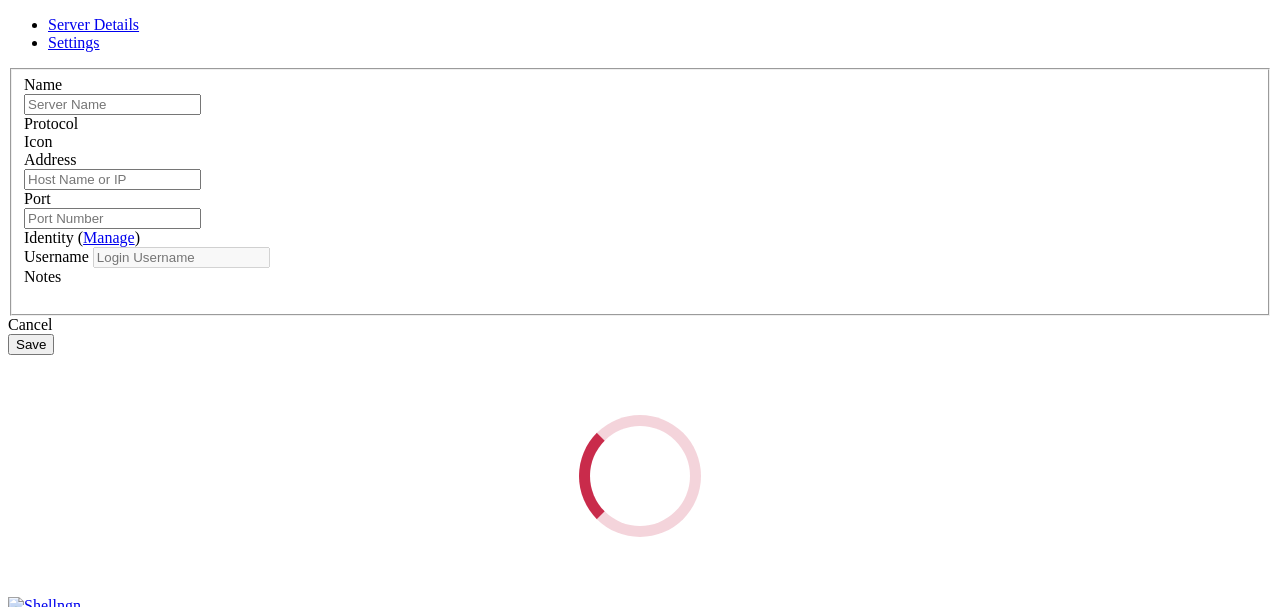 type on "vps" 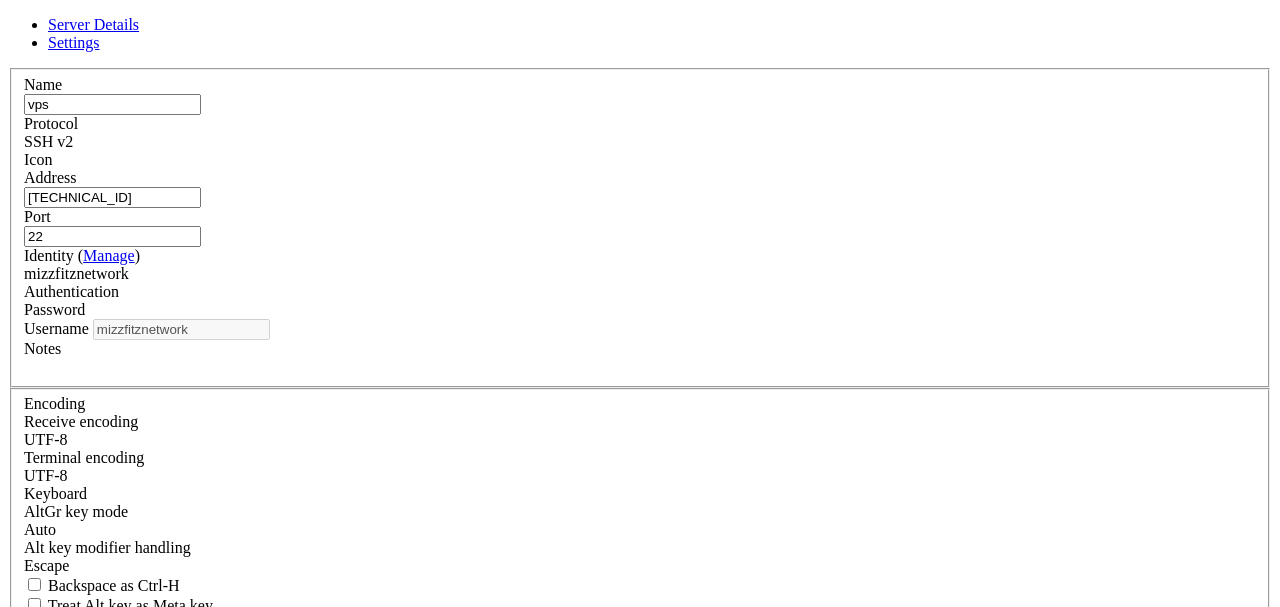 click on "mizzfitznetwork" at bounding box center (76, 273) 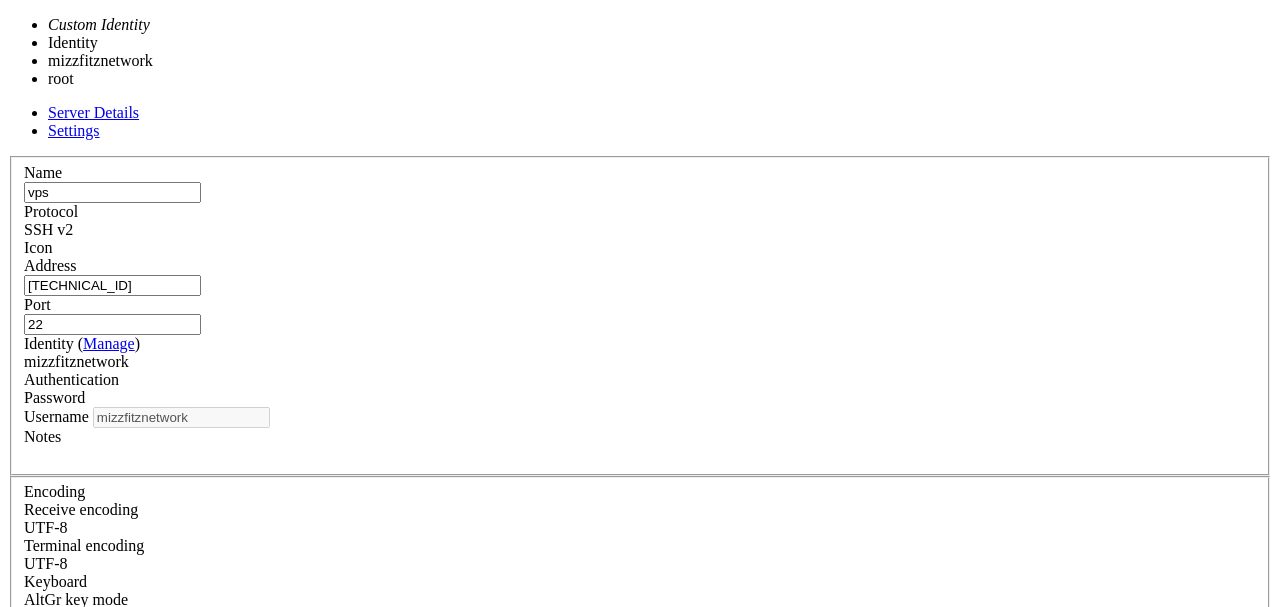 type on "root" 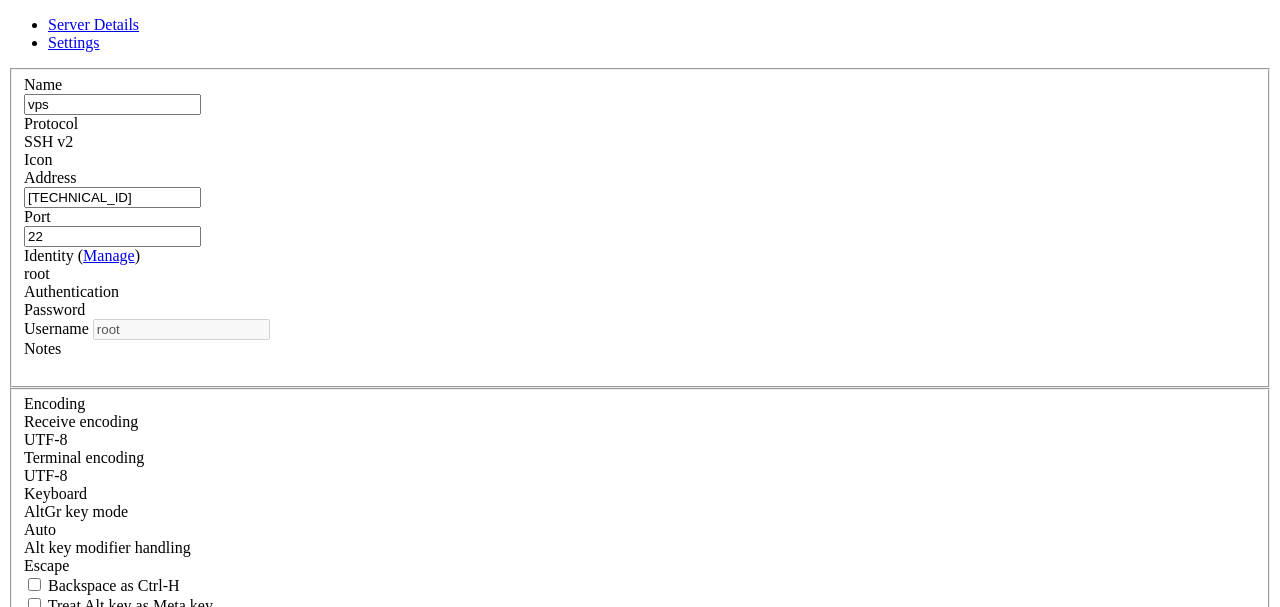 click on "Save" at bounding box center [31, 793] 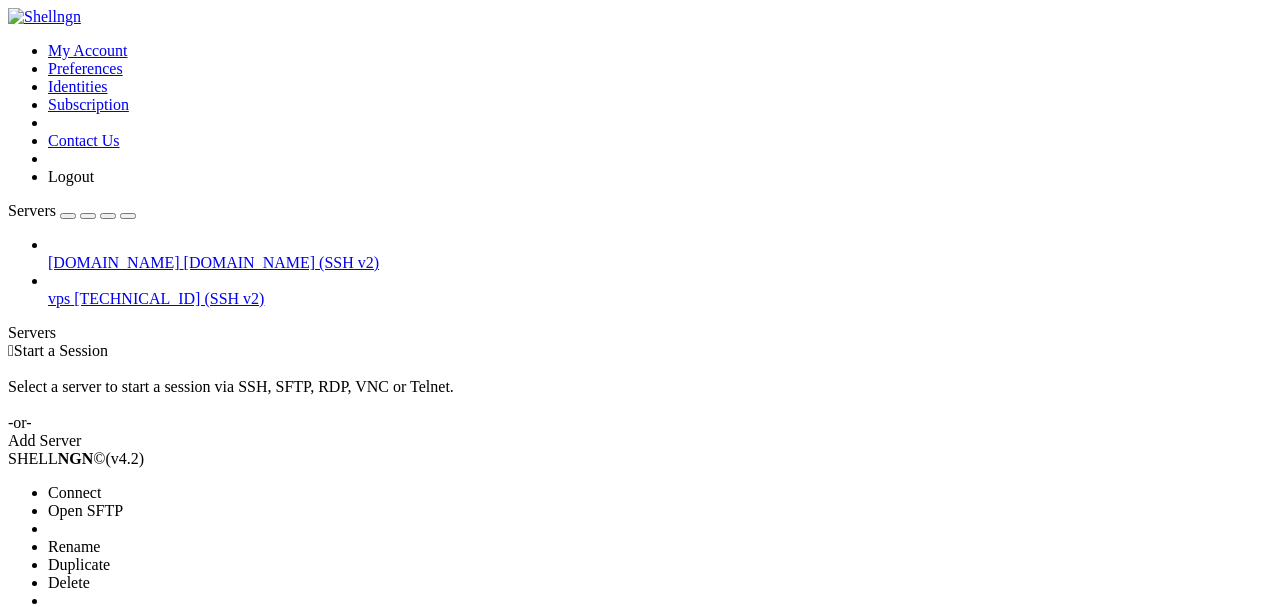 click on "Connect" at bounding box center [74, 492] 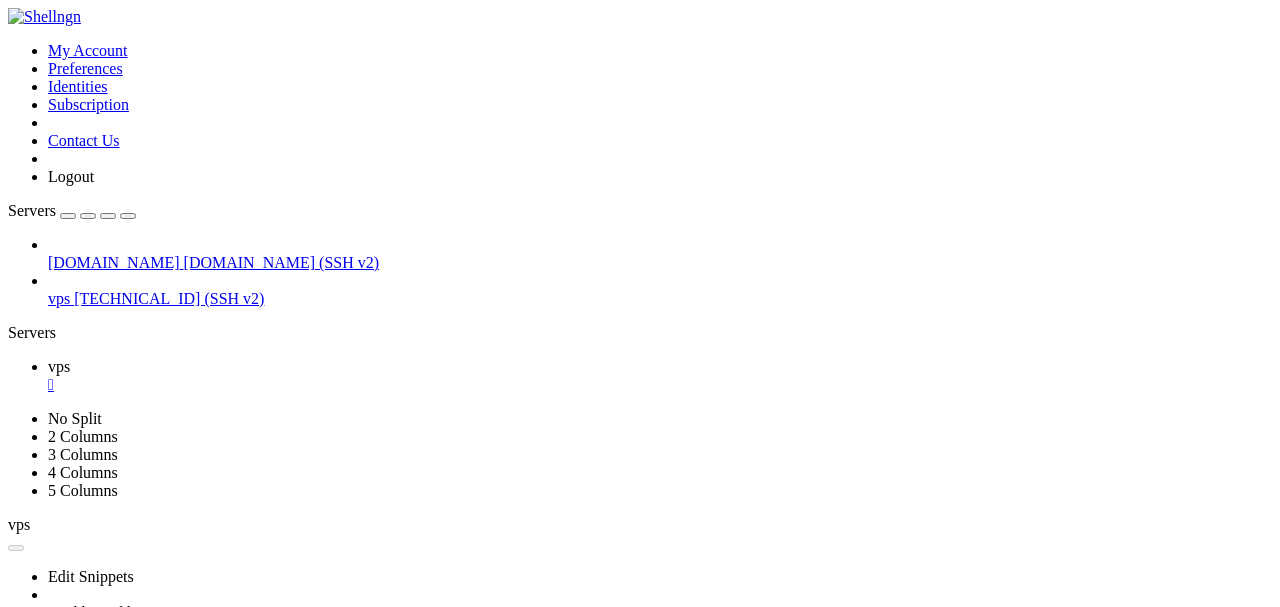 scroll, scrollTop: 0, scrollLeft: 0, axis: both 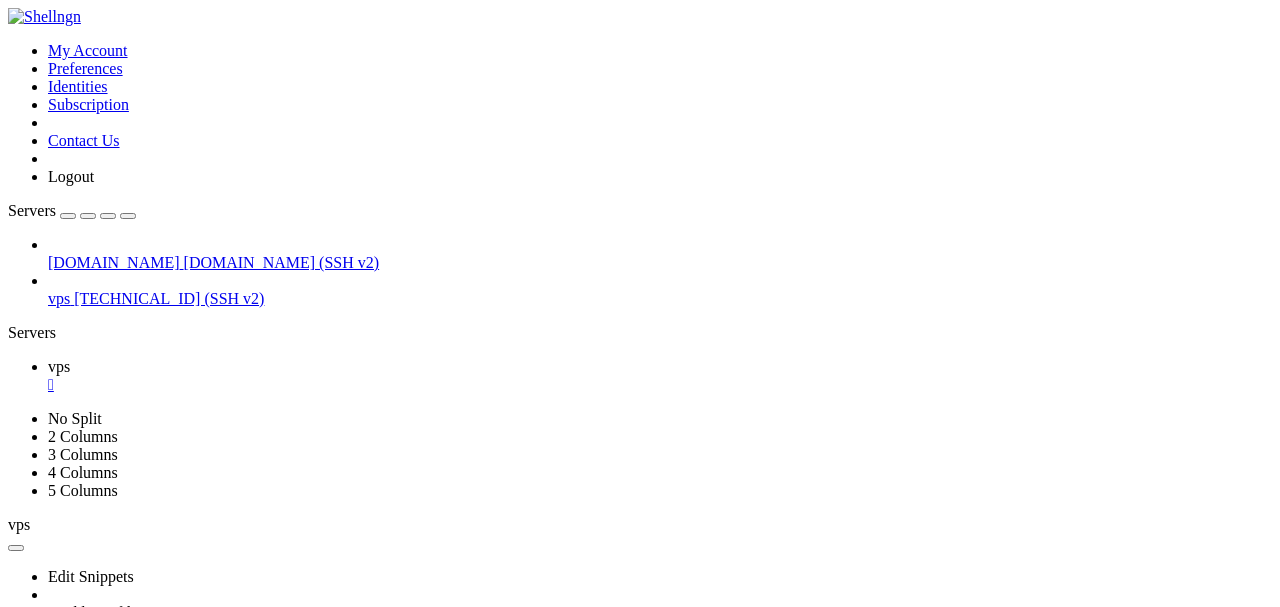click at bounding box center [522, 717] 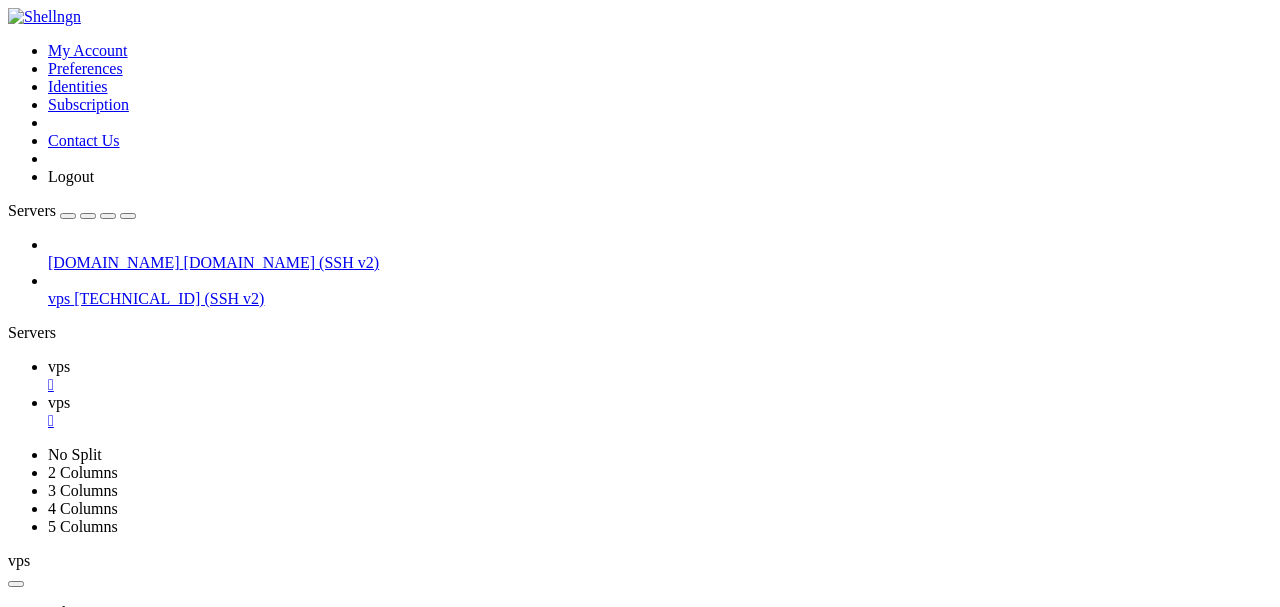 click on "" at bounding box center (14, 825) 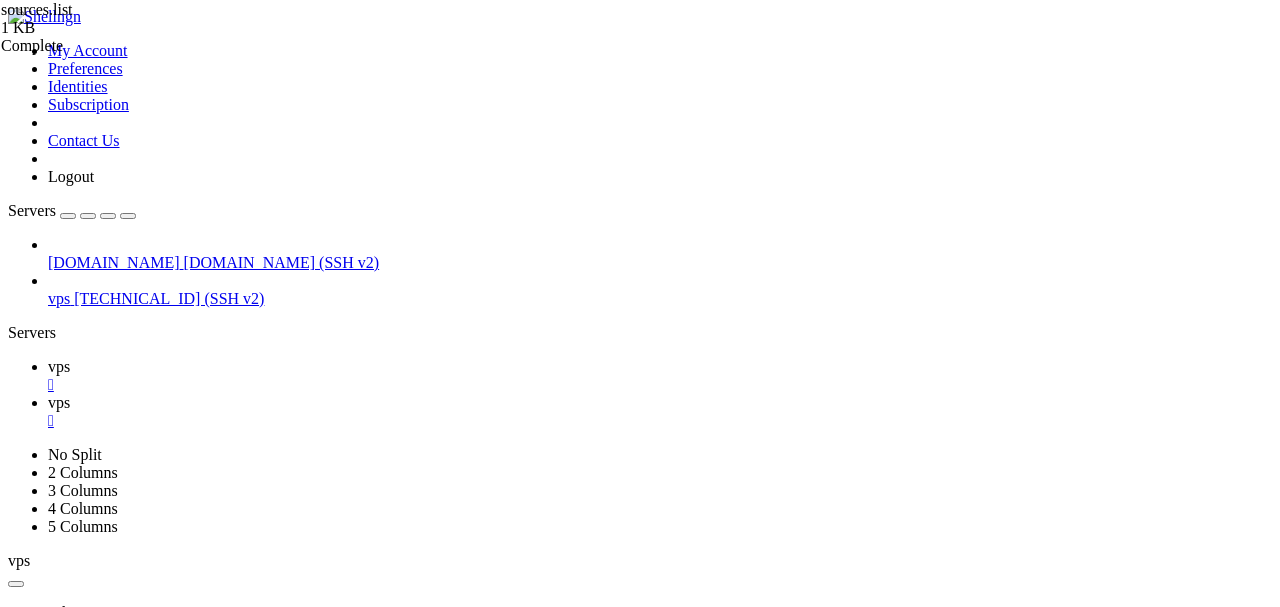 click on "#deb cdrom:[Debian GNU/Linux 12.0.0 _Bookworm_ - Official amd64 NETINST with firmware [DATE]10:21]/ bookworm main non-free-firmware deb [URL][DOMAIN_NAME] bookworm main non-free-firmware deb-src [URL][DOMAIN_NAME] bookworm main non-free-firmware deb [URL][DOMAIN_NAME] bookworm-security main non-free-firmware deb-src [URL][DOMAIN_NAME] bookworm-security main non-free-firmware # bookworm-updates, to get updates before a point release is made; # see [URL][DOMAIN_NAME] deb [URL][DOMAIN_NAME] bookworm-updates main non-free-firmware deb-src [URL][DOMAIN_NAME] bookworm-updates main non-free-firmware # This system was installed using small removable media # (e.g. netinst, live or single CD). The matching "deb cdrom" # entries were disabled at the end of the installation process. # For information about how to configure apt package sources," at bounding box center (662, 1657) 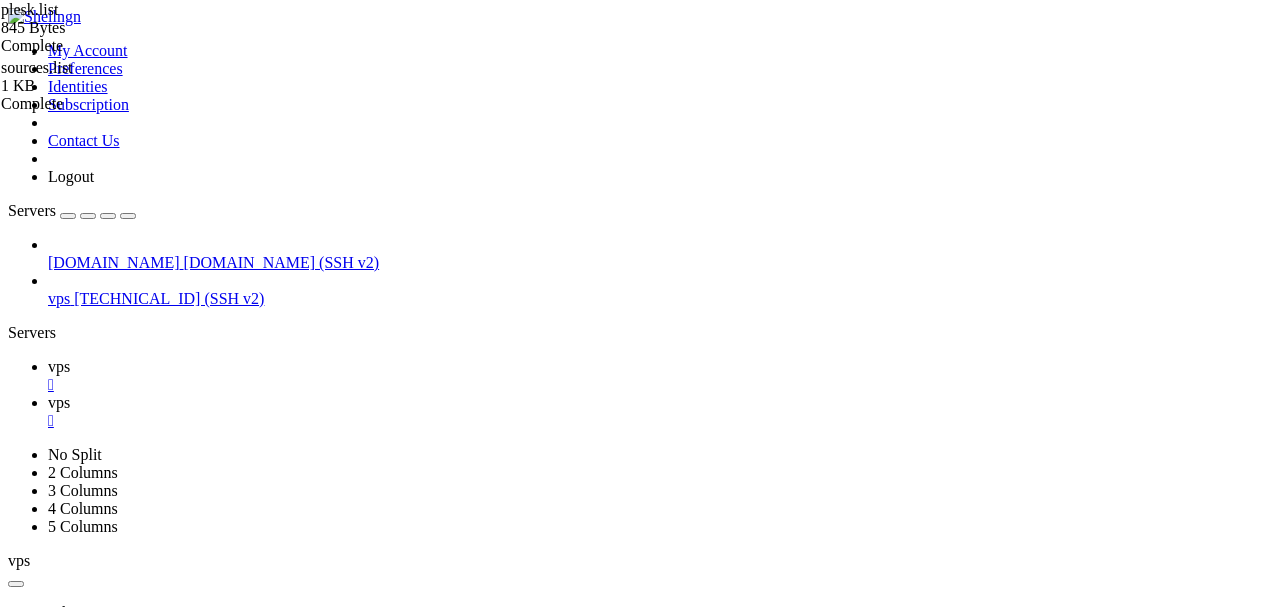 click at bounding box center [56, 1385] 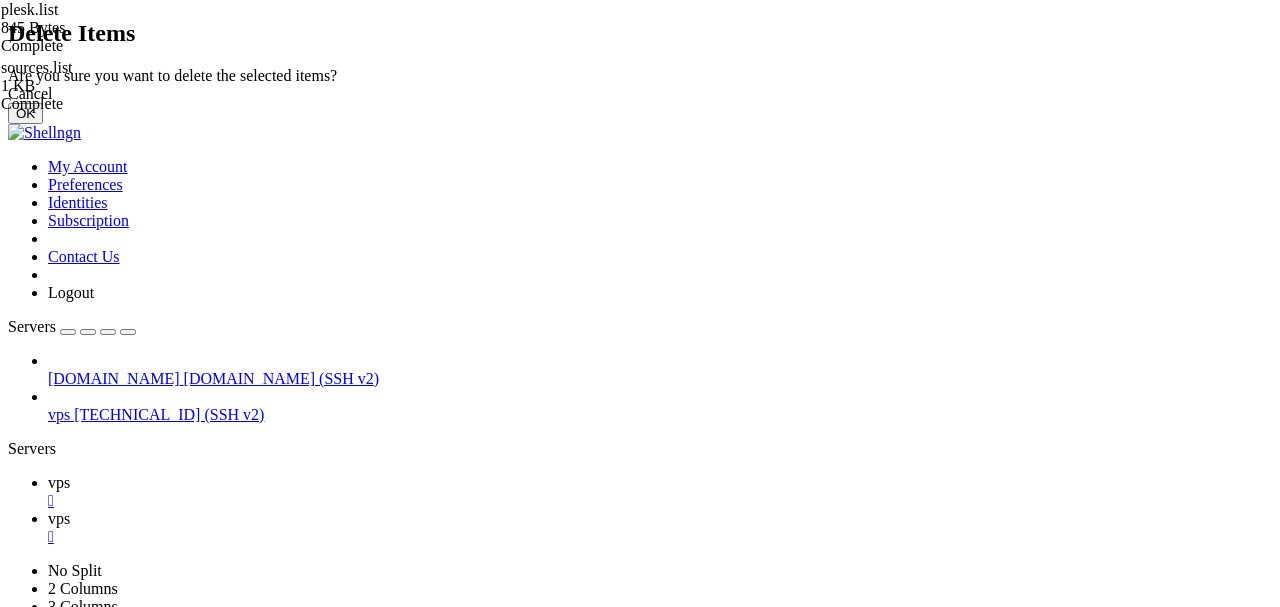 click on "OK" at bounding box center (25, 113) 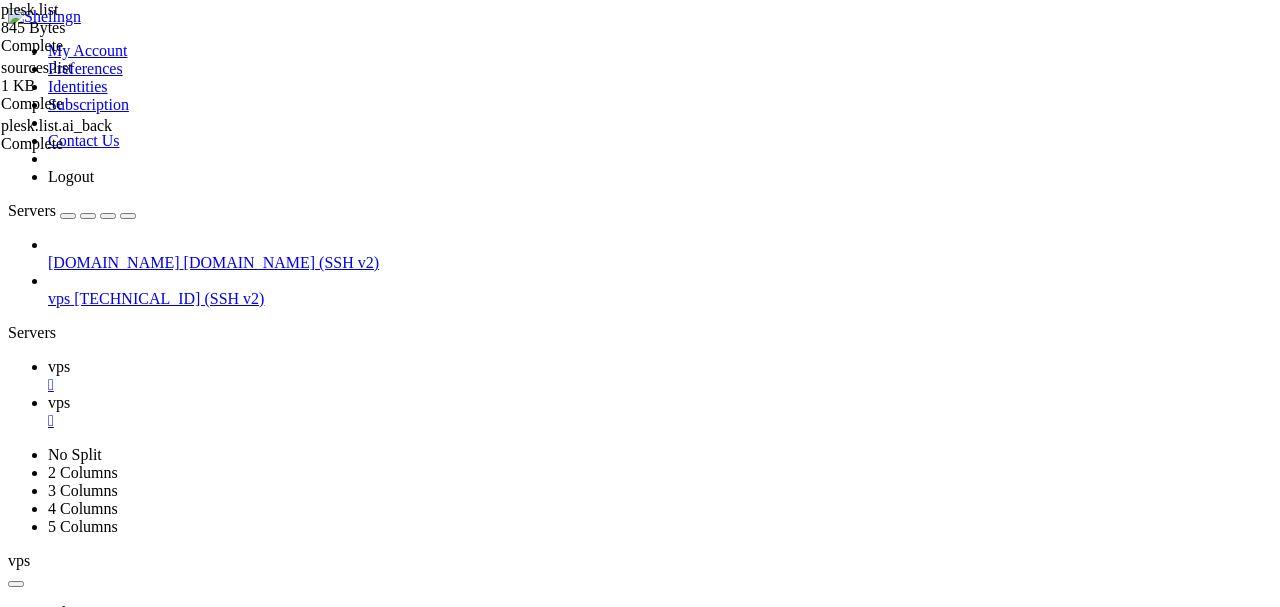 click on "vps
" at bounding box center (660, 376) 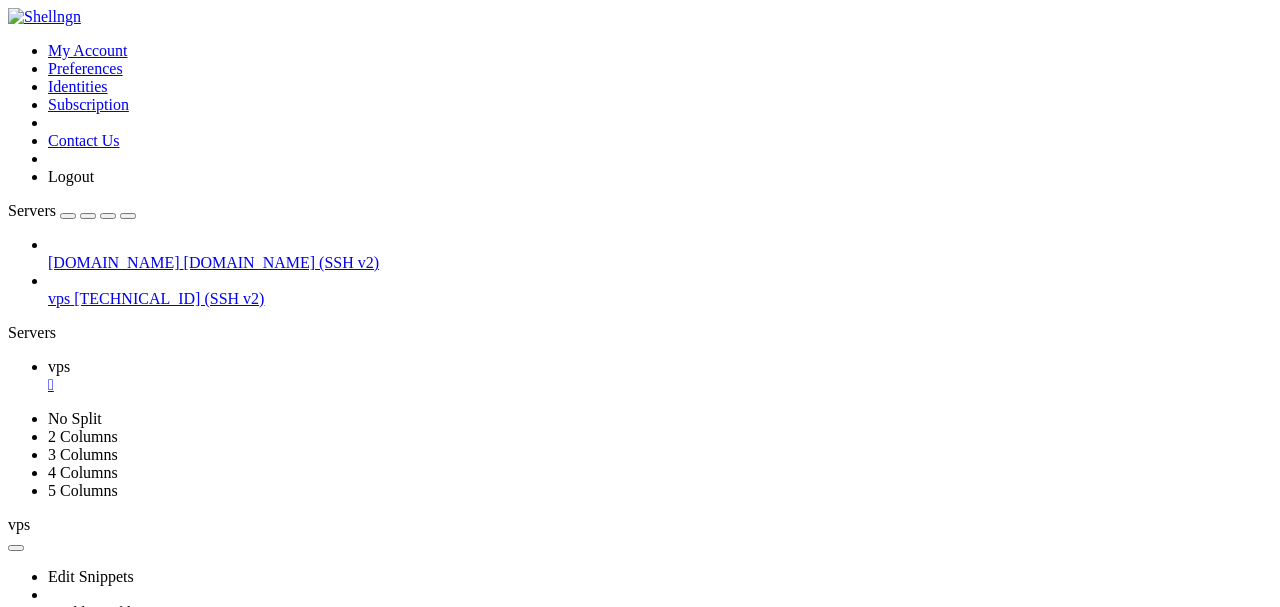 click on "" at bounding box center (660, 385) 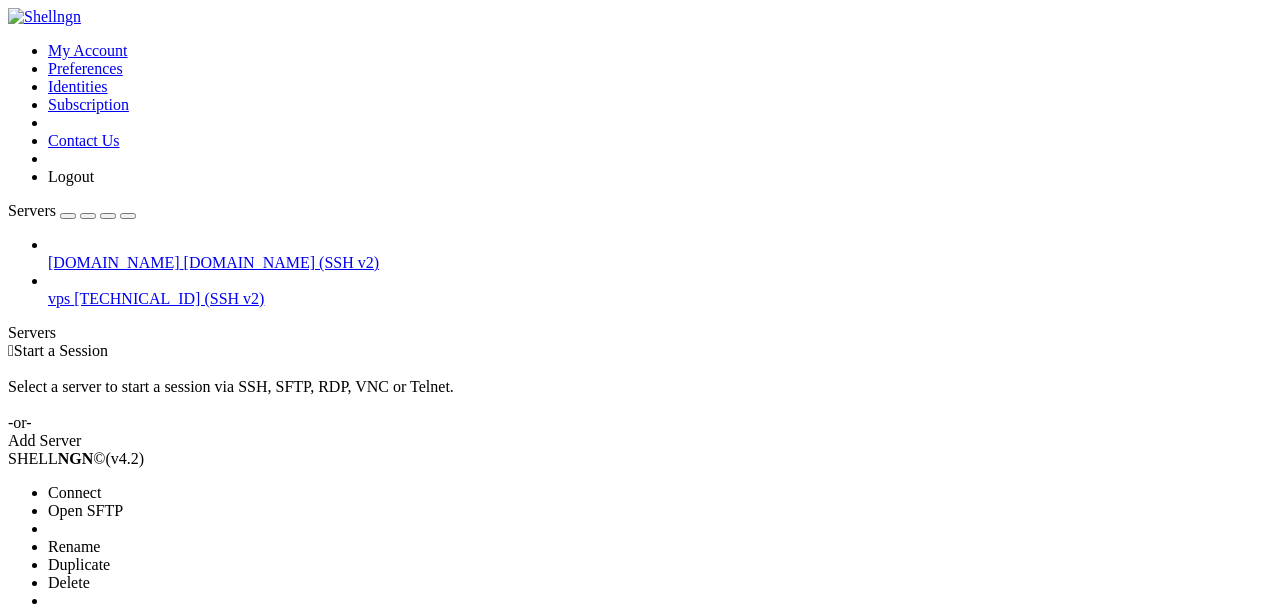 click on "Connect" at bounding box center (139, 493) 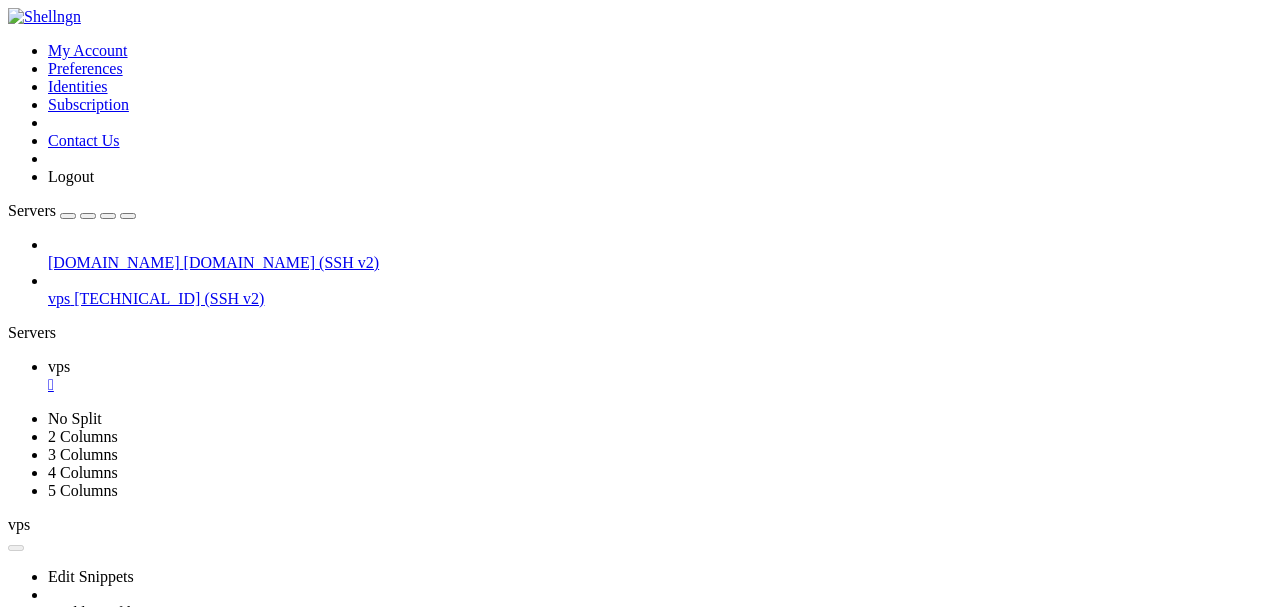 scroll, scrollTop: 0, scrollLeft: 0, axis: both 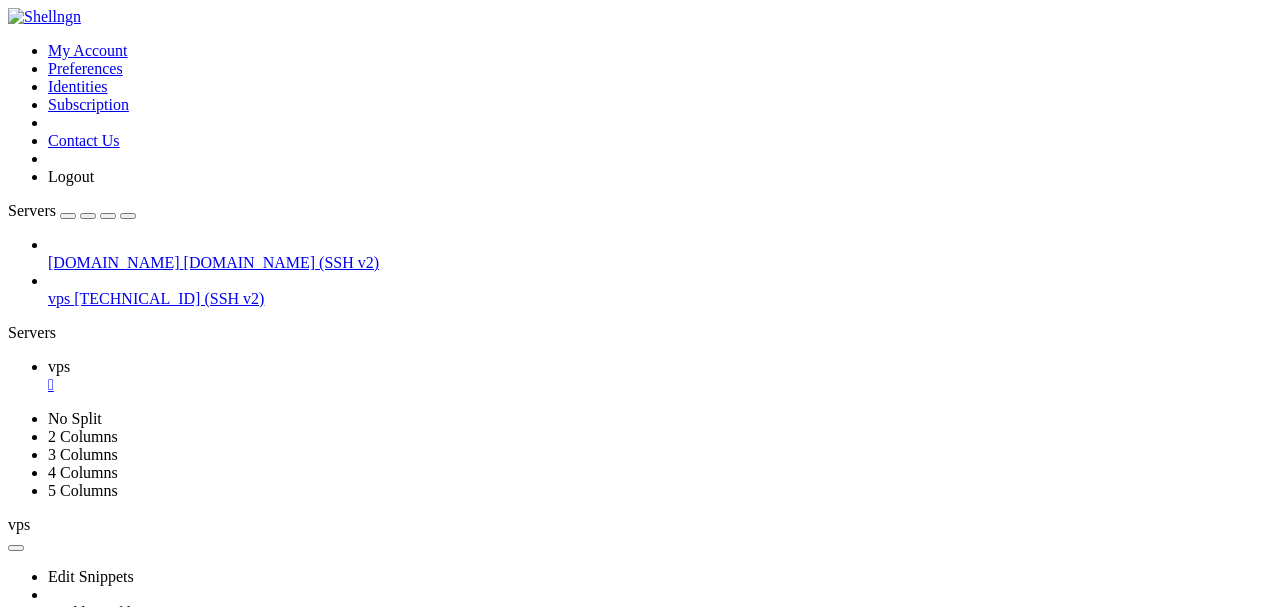 click on "update-initramfs: deferring update (trigger activated)" 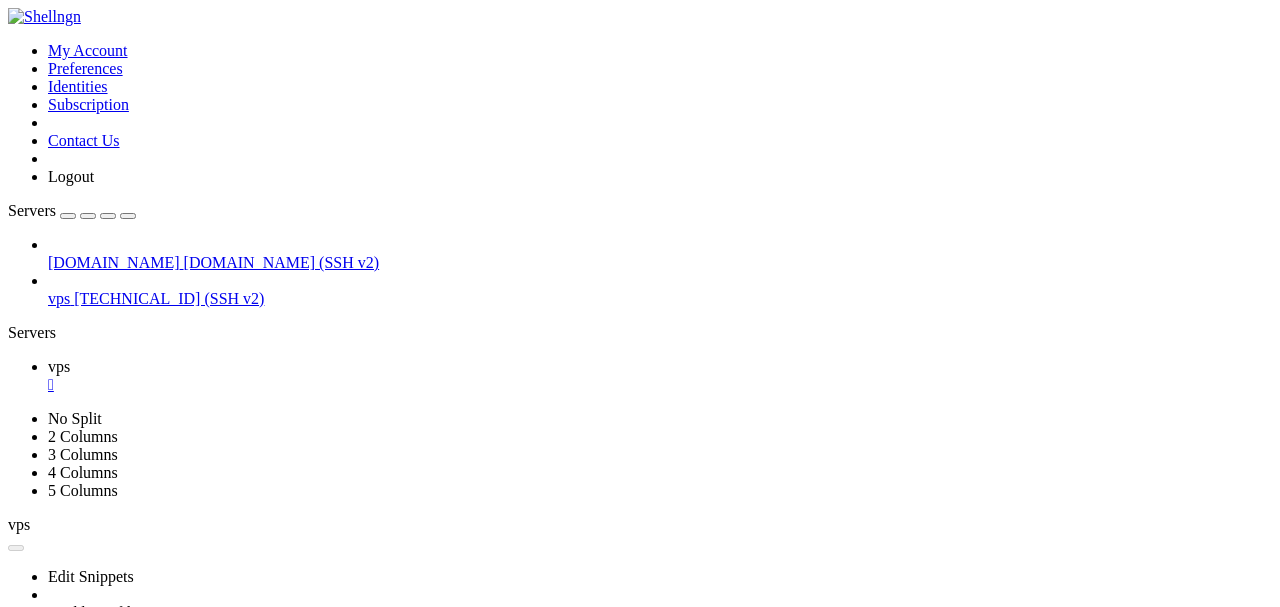 click on "Reconnect" at bounding box center [48, 762] 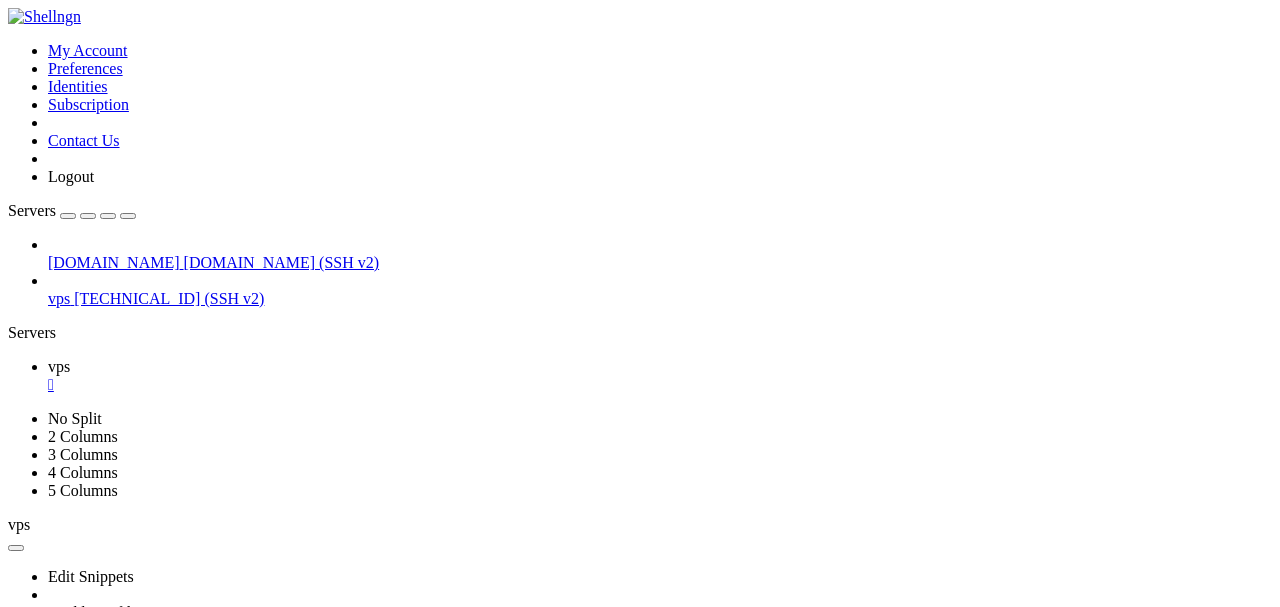 scroll, scrollTop: 14, scrollLeft: 0, axis: vertical 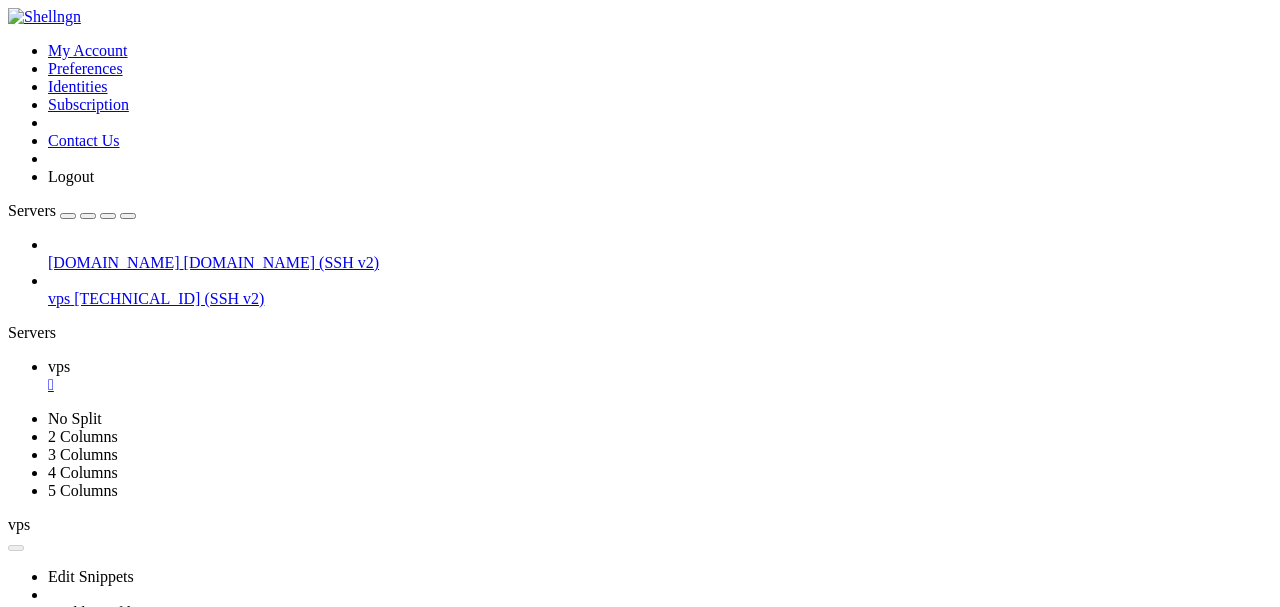 click on "Reconnect" at bounding box center (48, 762) 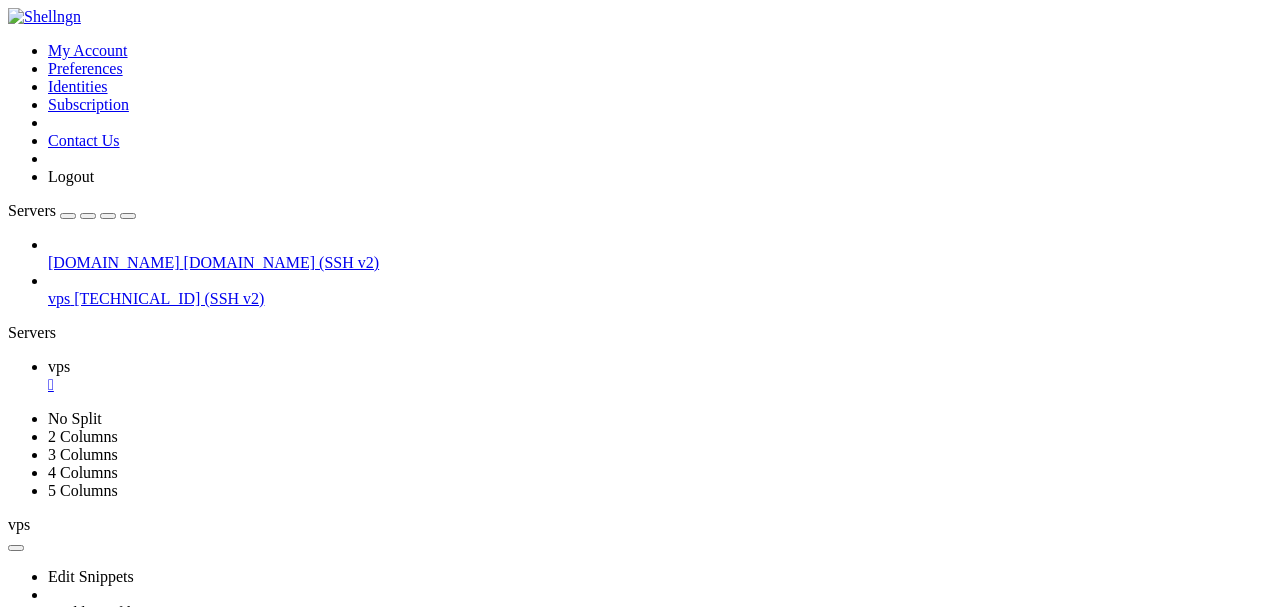 click 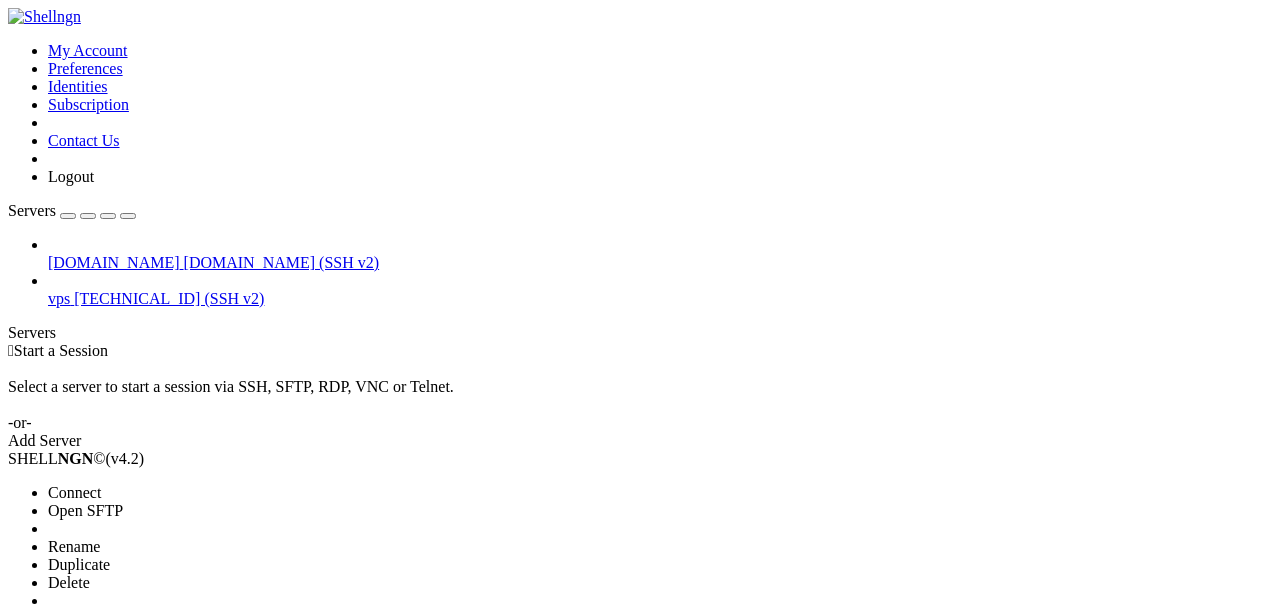 click on "Connect" at bounding box center (74, 492) 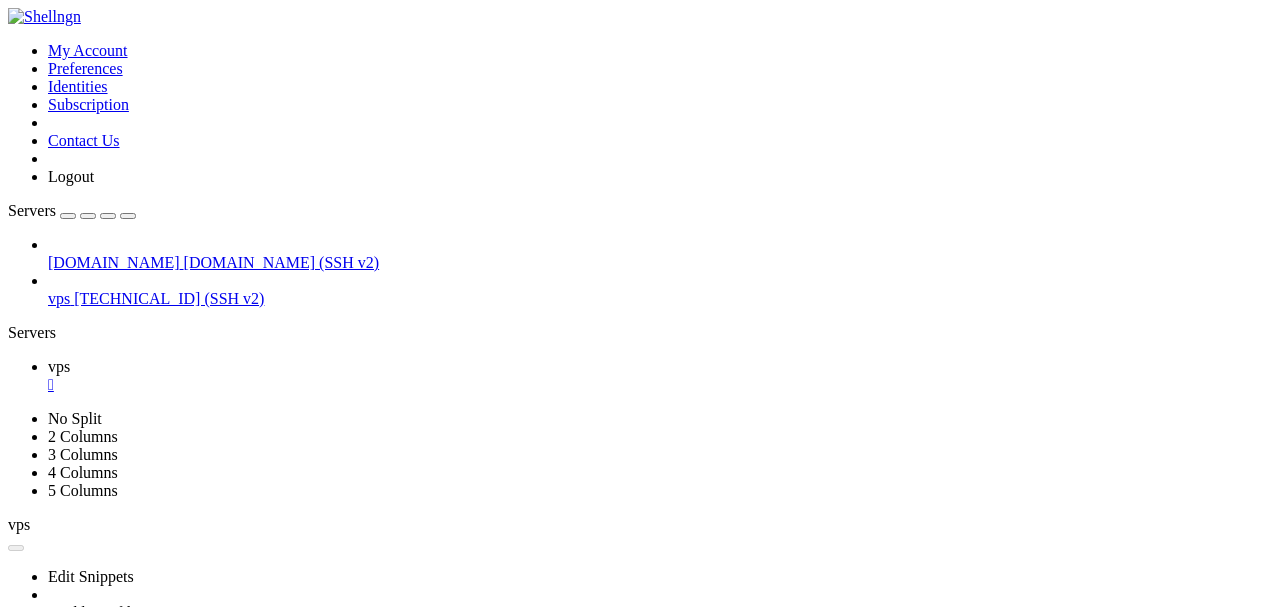 scroll, scrollTop: 0, scrollLeft: 0, axis: both 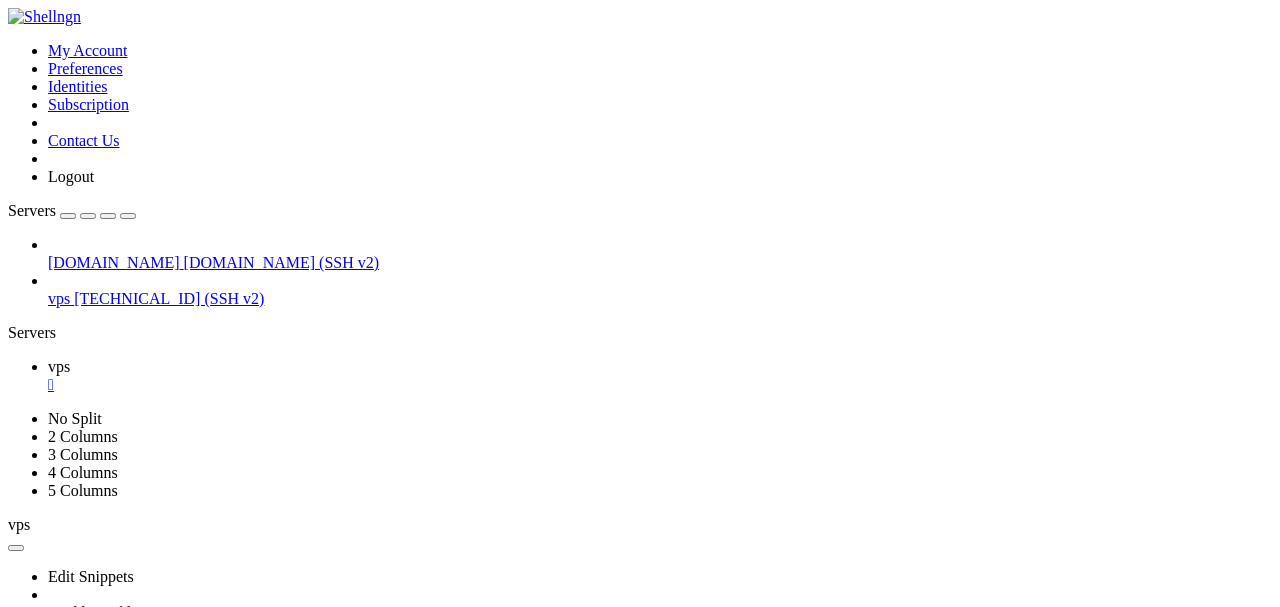 type 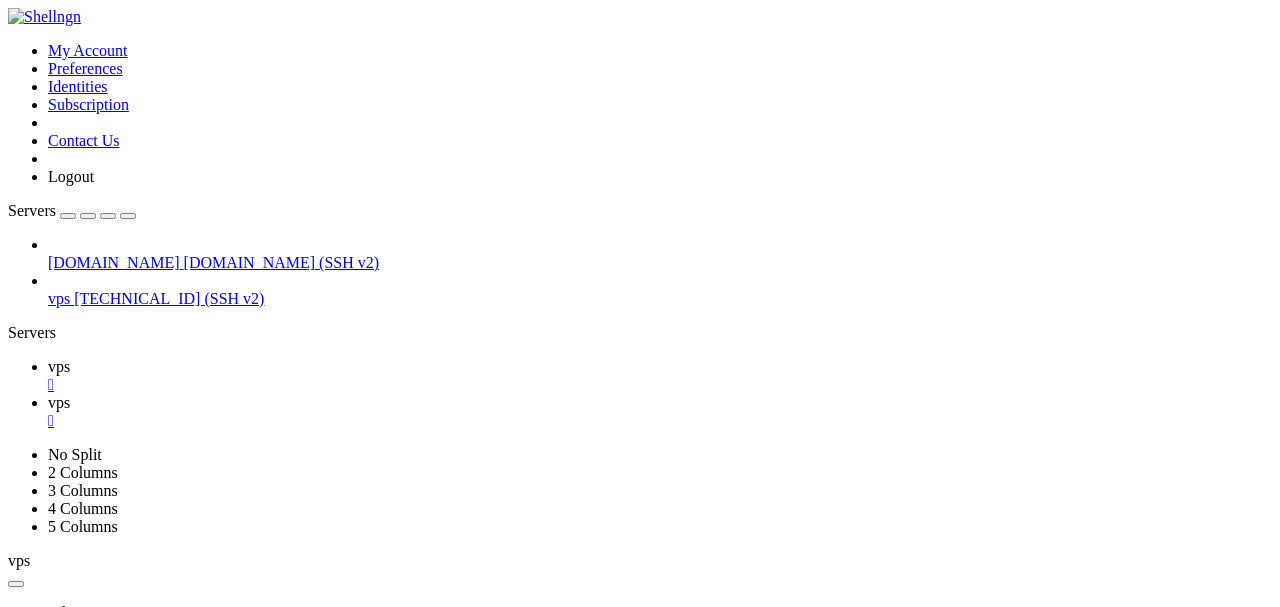 click on "  .." at bounding box center [18, 825] 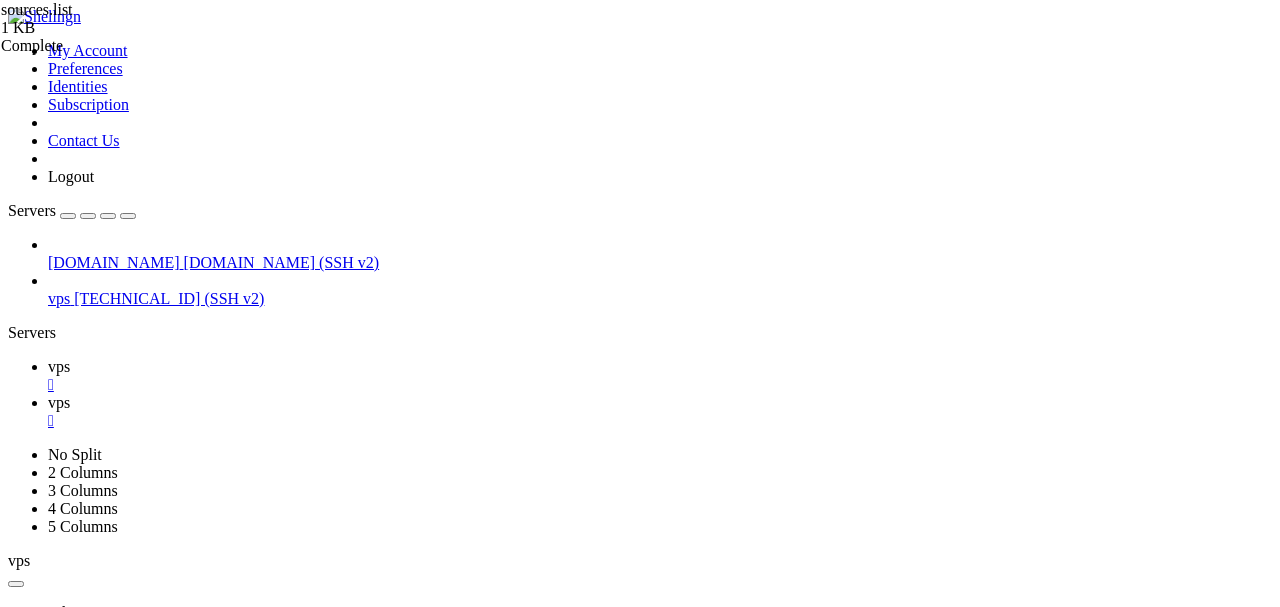 click on "#deb cdrom:[Debian GNU/Linux 12.0.0 _Bookworm_ - Official amd64 NETINST with firmware [DATE]10:21]/ bookworm main non-free-firmware deb [URL][DOMAIN_NAME] bookworm main non-free-firmware deb-src [URL][DOMAIN_NAME] bookworm main non-free-firmware deb [URL][DOMAIN_NAME] bookworm-security main non-free-firmware deb-src [URL][DOMAIN_NAME] bookworm-security main non-free-firmware # bookworm-updates, to get updates before a point release is made; # see [URL][DOMAIN_NAME] deb [URL][DOMAIN_NAME] bookworm-updates main non-free-firmware deb-src [URL][DOMAIN_NAME] bookworm-updates main non-free-firmware # This system was installed using small removable media # (e.g. netinst, live or single CD). The matching "deb cdrom" # entries were disabled at the end of the installation process. # For information about how to configure apt package sources," at bounding box center [662, 1657] 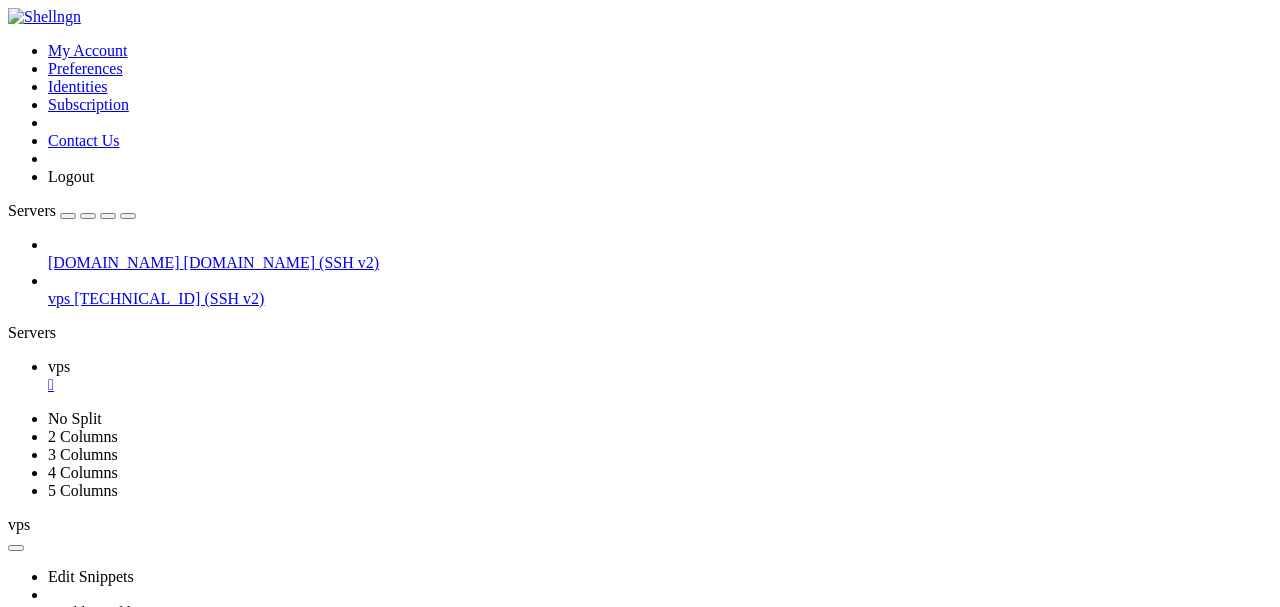 scroll, scrollTop: 28890, scrollLeft: 0, axis: vertical 